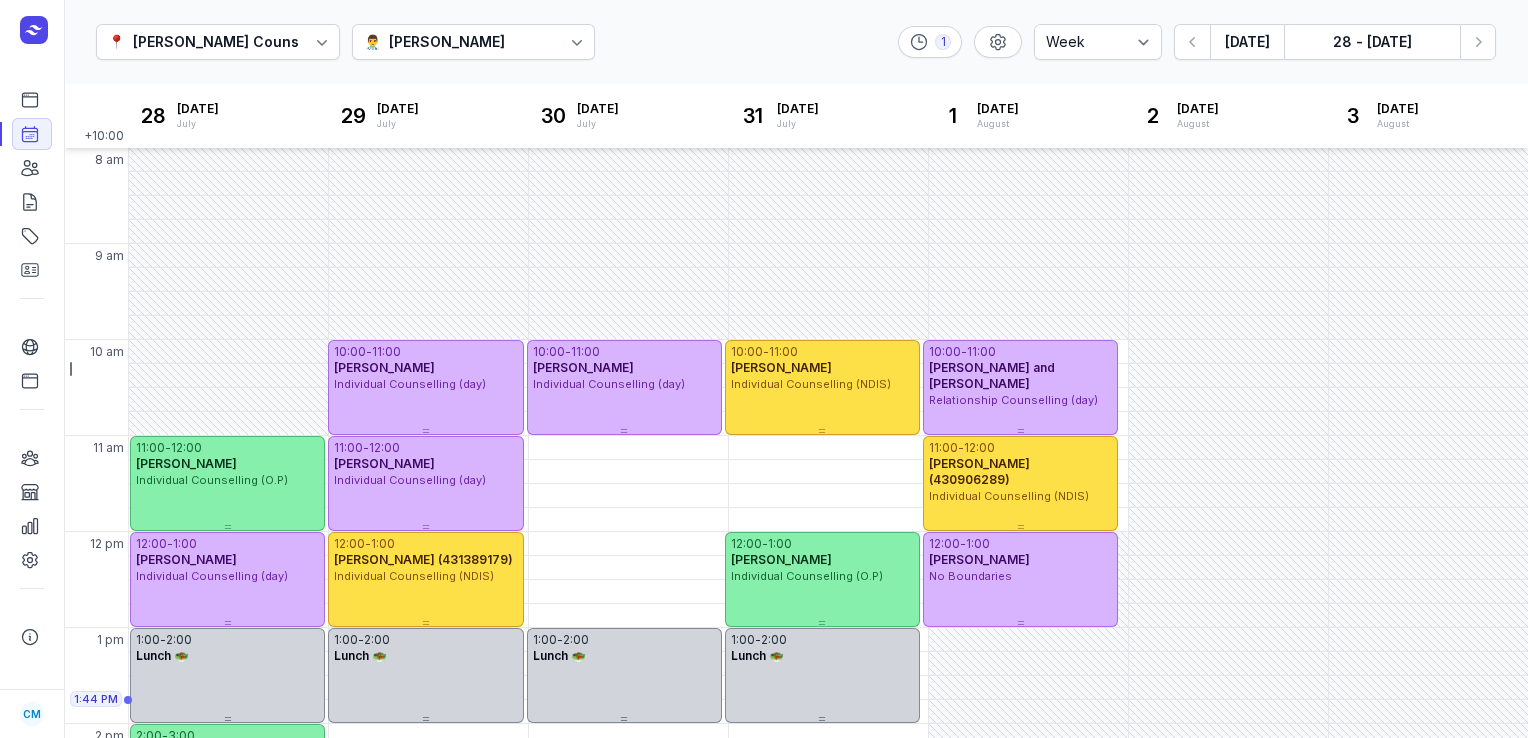 select on "week" 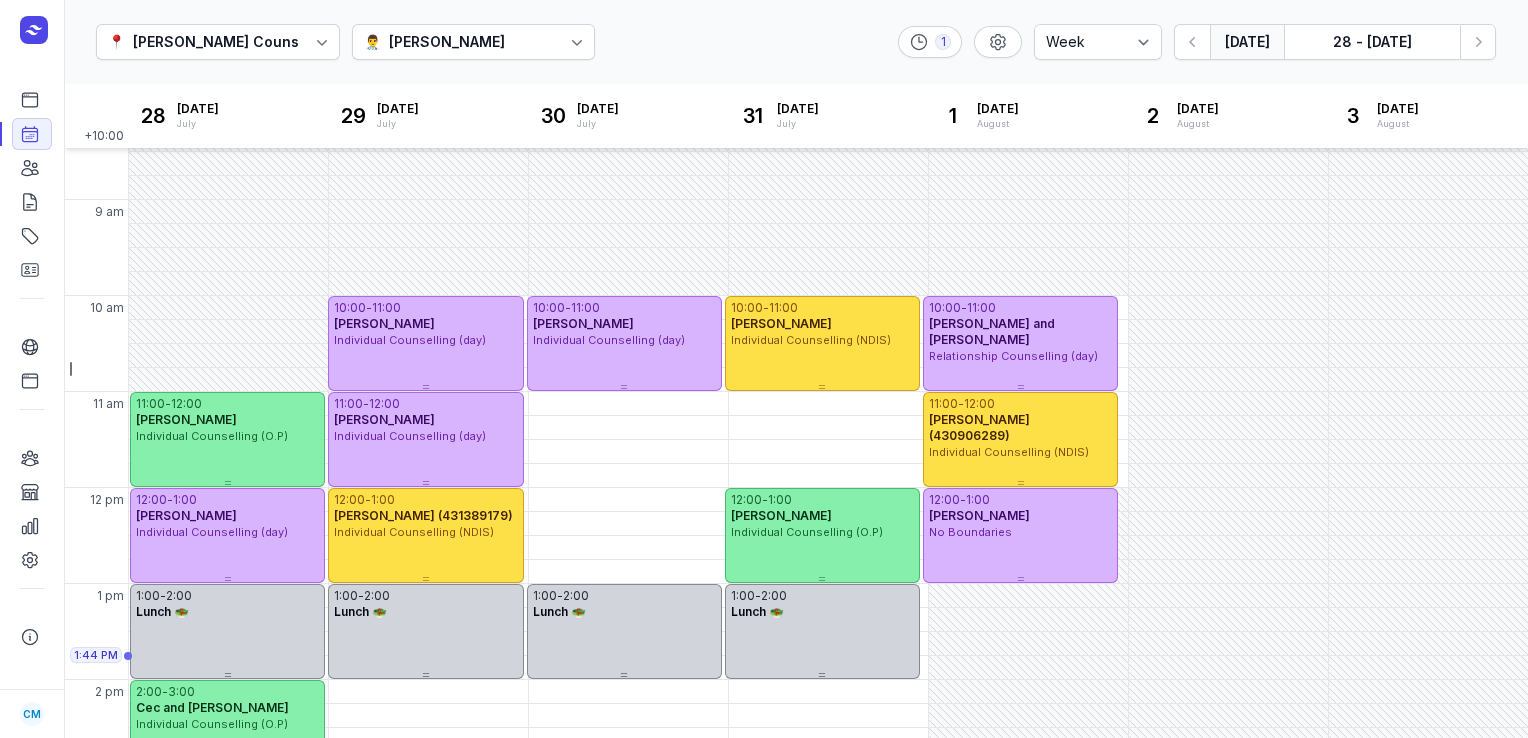 click on "[DATE]" at bounding box center (1247, 42) 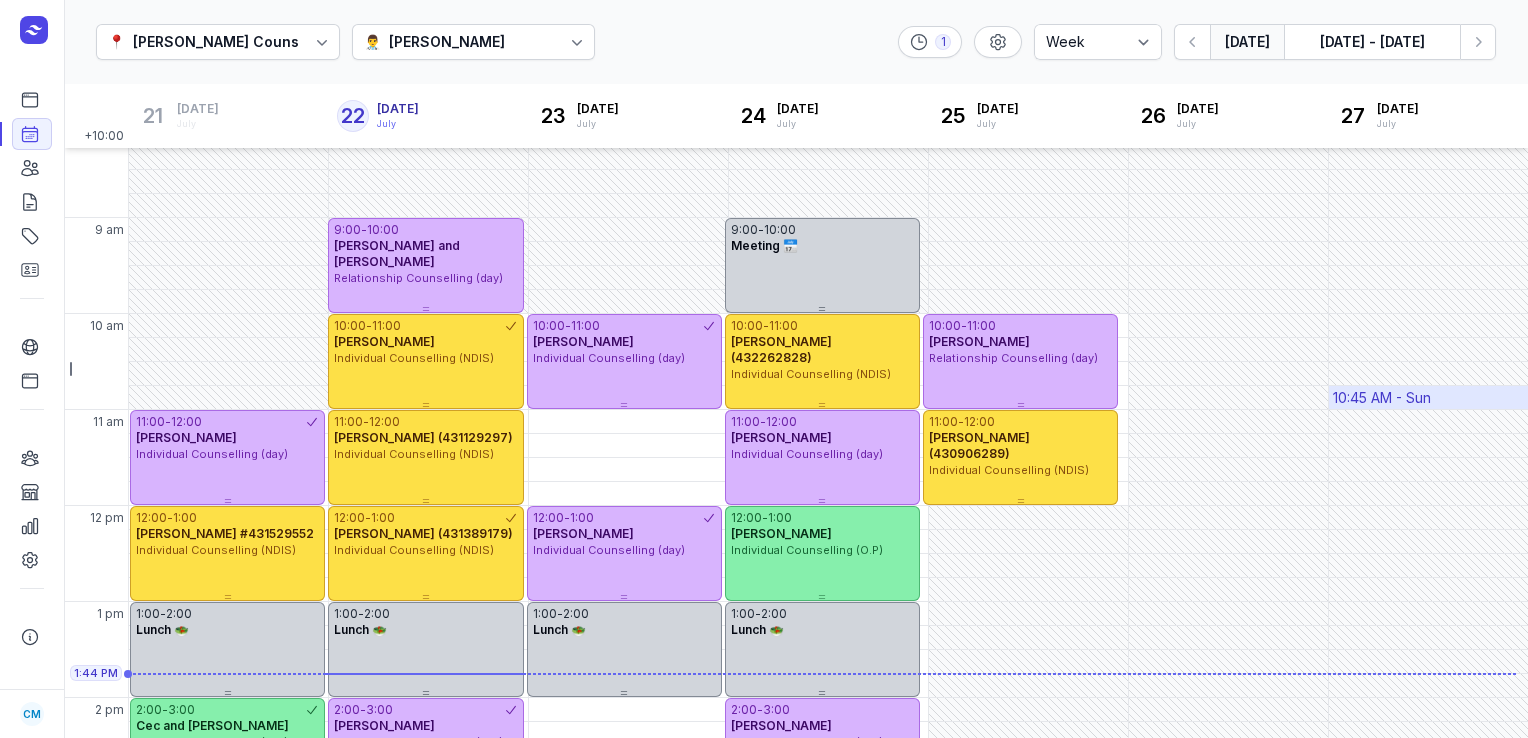 scroll, scrollTop: 27, scrollLeft: 0, axis: vertical 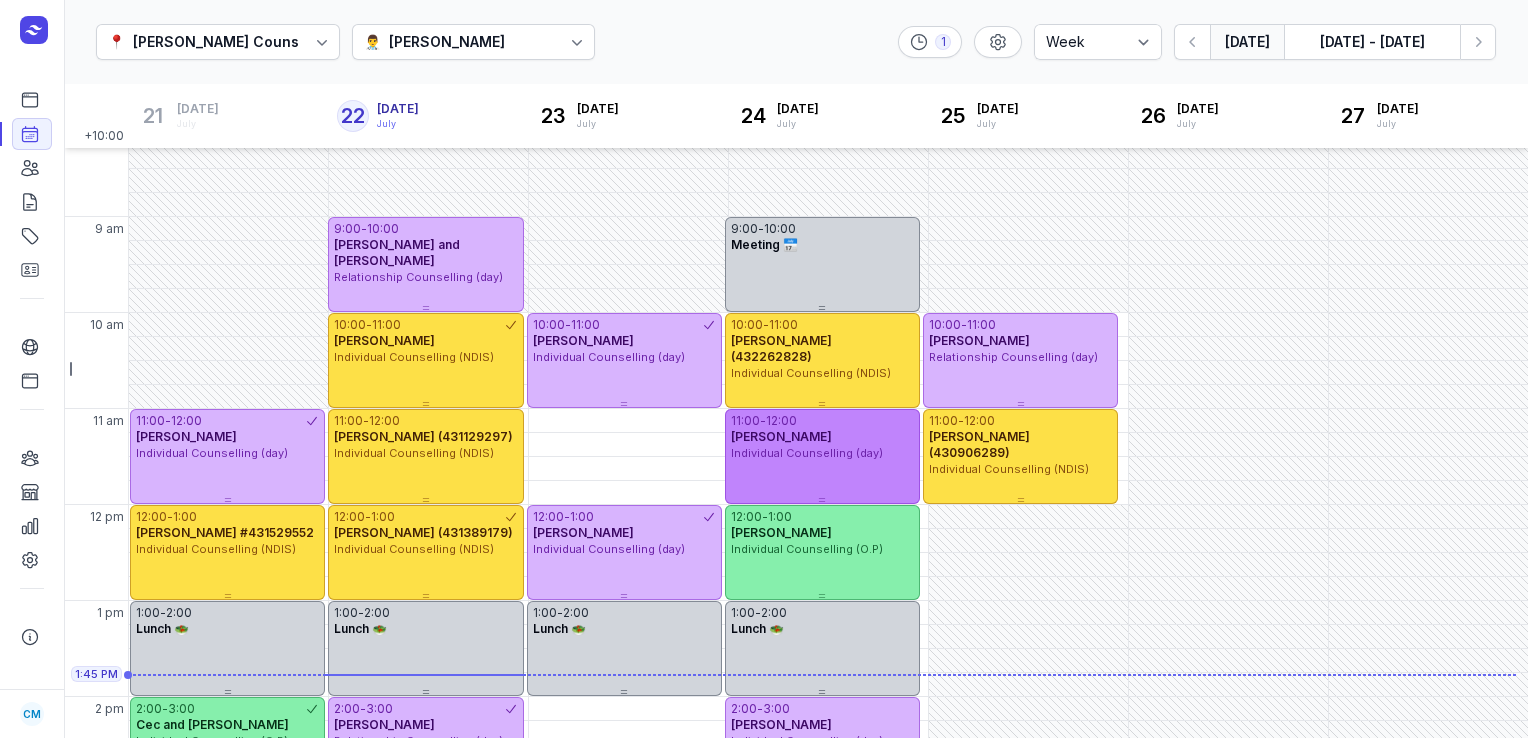 click on "11:00  -  12:00 [PERSON_NAME] Individual Counselling (day)" at bounding box center (822, 456) 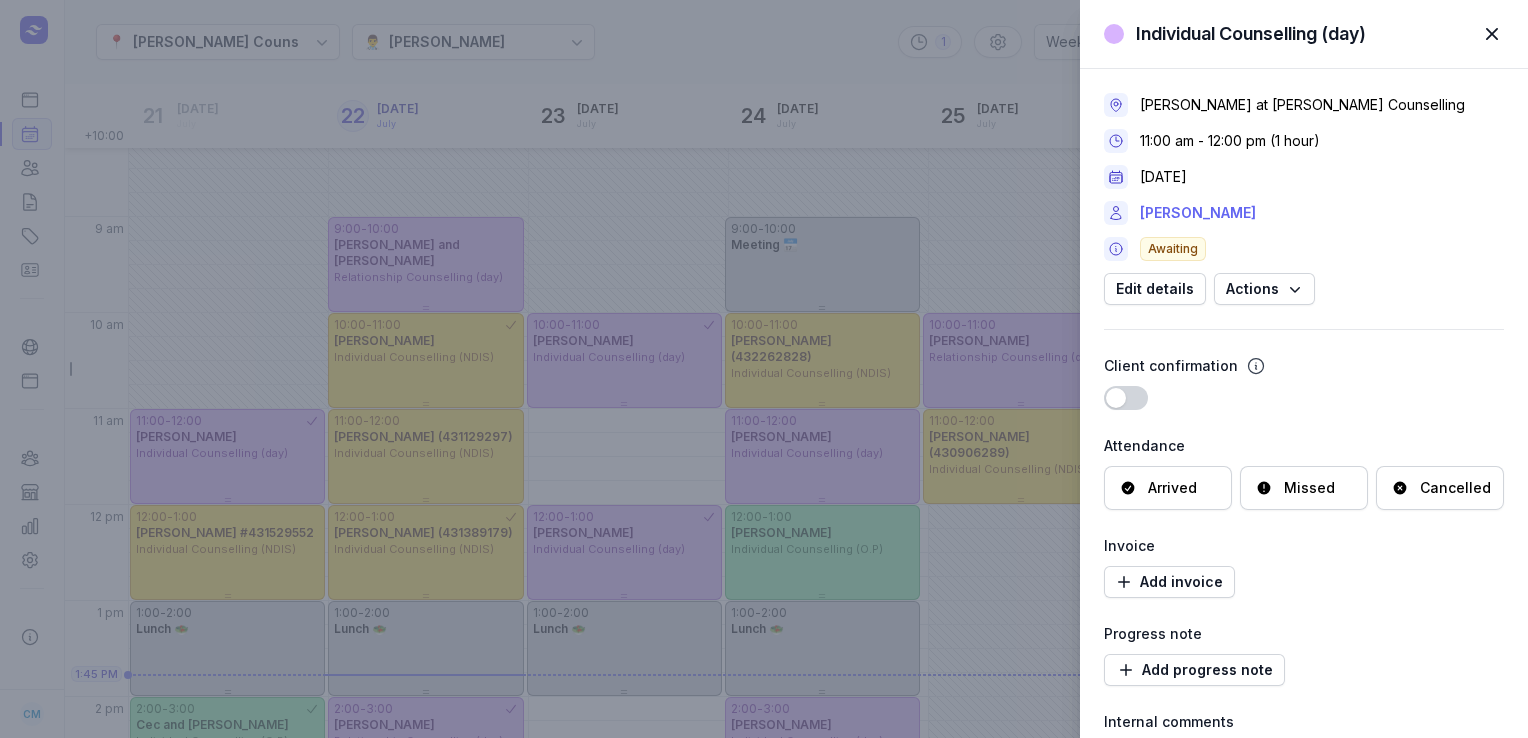click on "[PERSON_NAME]" at bounding box center [1198, 213] 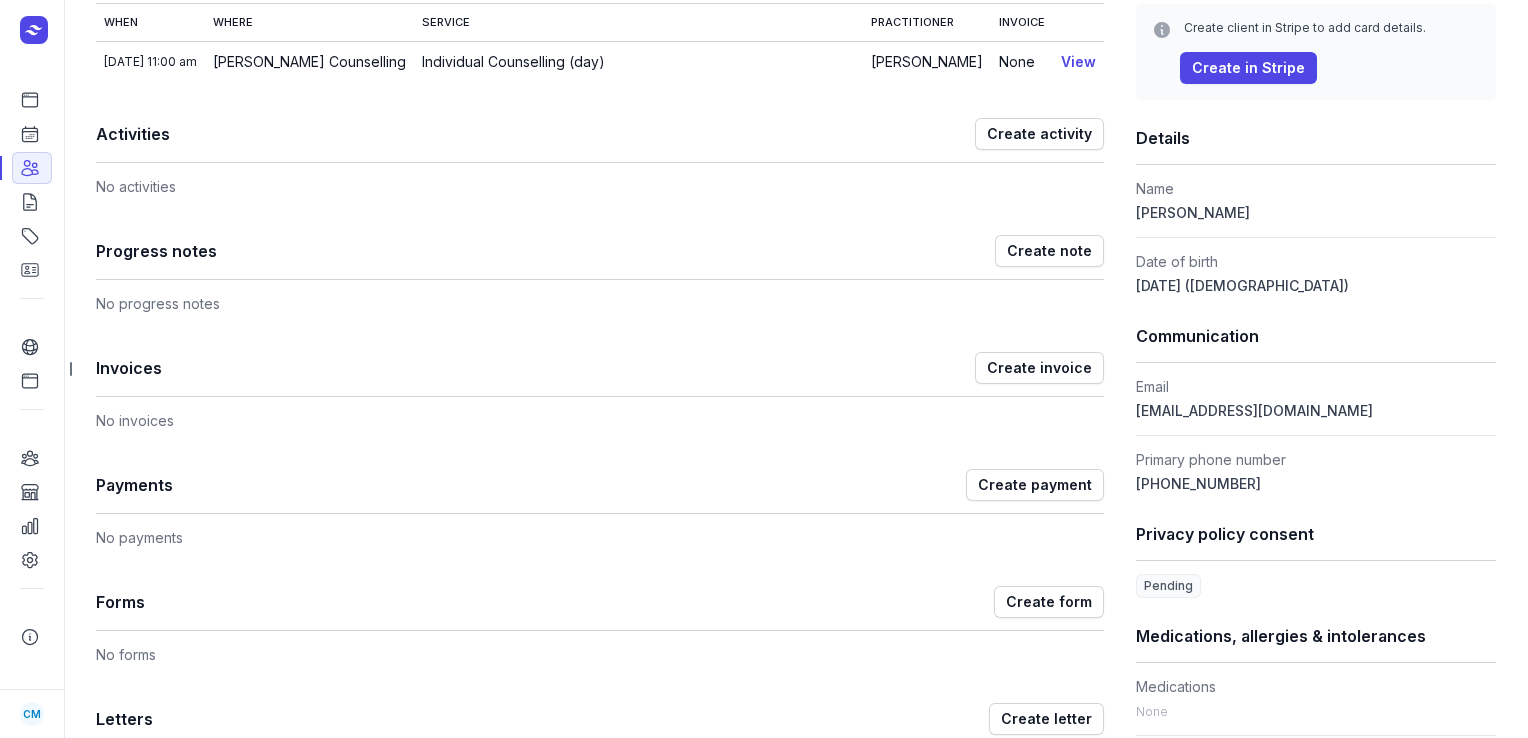 scroll, scrollTop: 387, scrollLeft: 0, axis: vertical 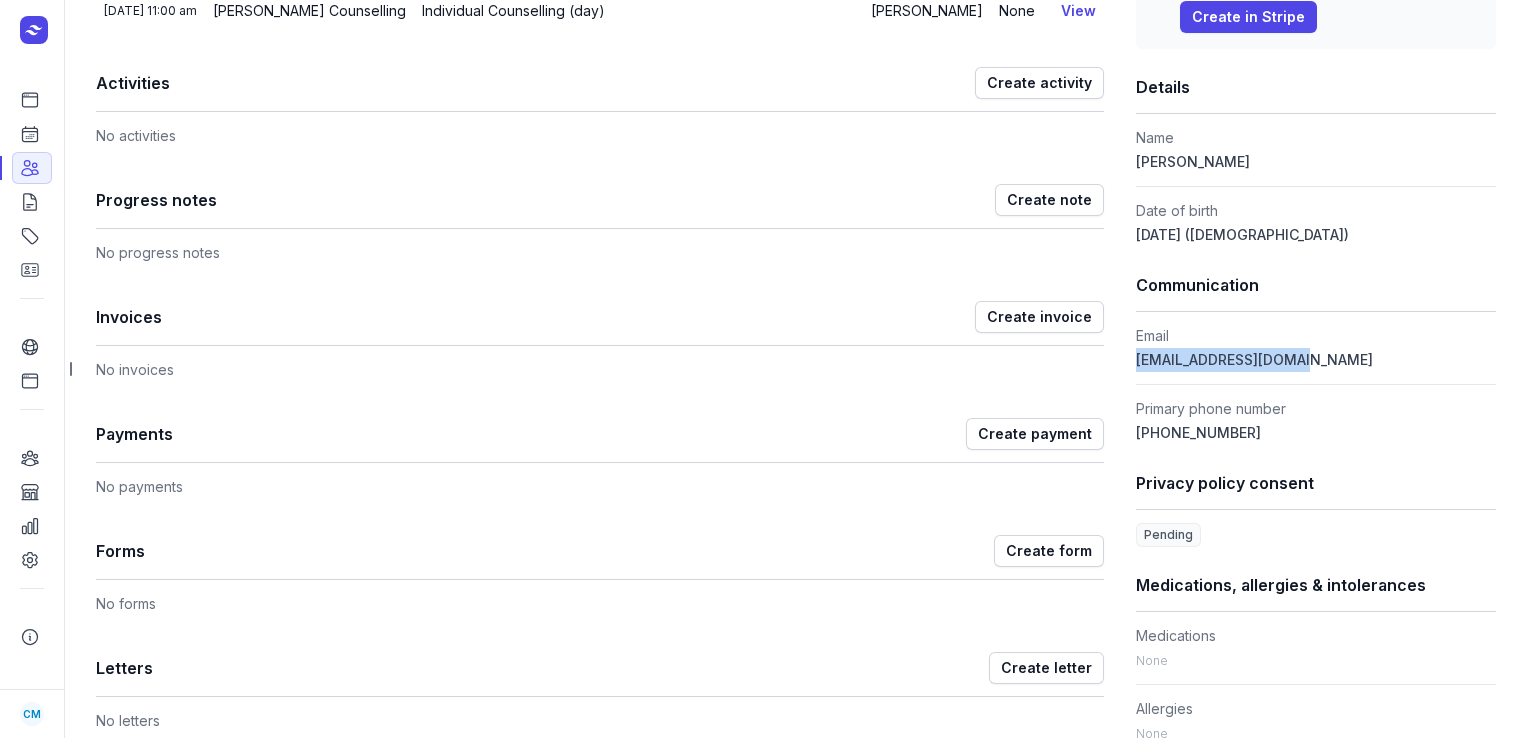 drag, startPoint x: 1286, startPoint y: 357, endPoint x: 1124, endPoint y: 361, distance: 162.04938 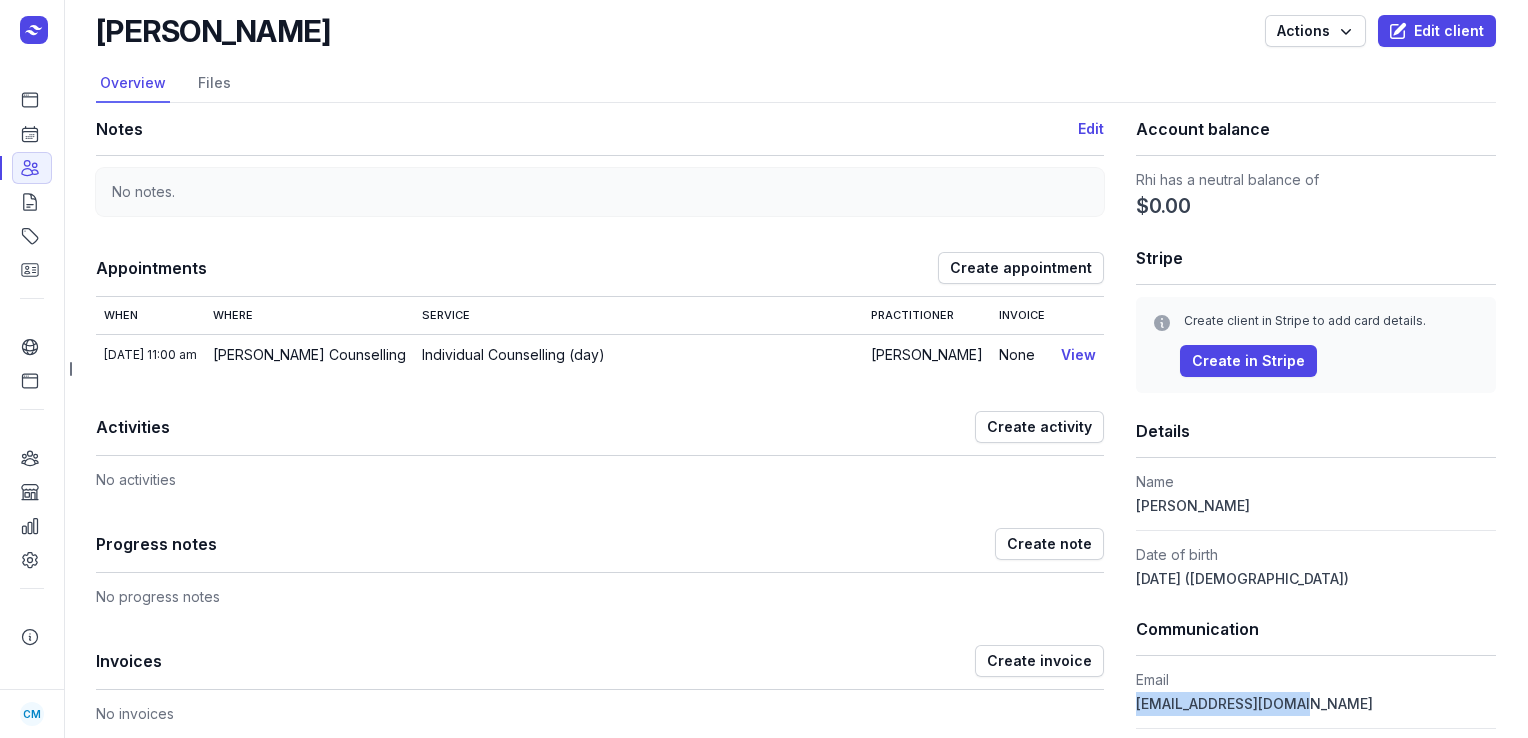 scroll, scrollTop: 42, scrollLeft: 0, axis: vertical 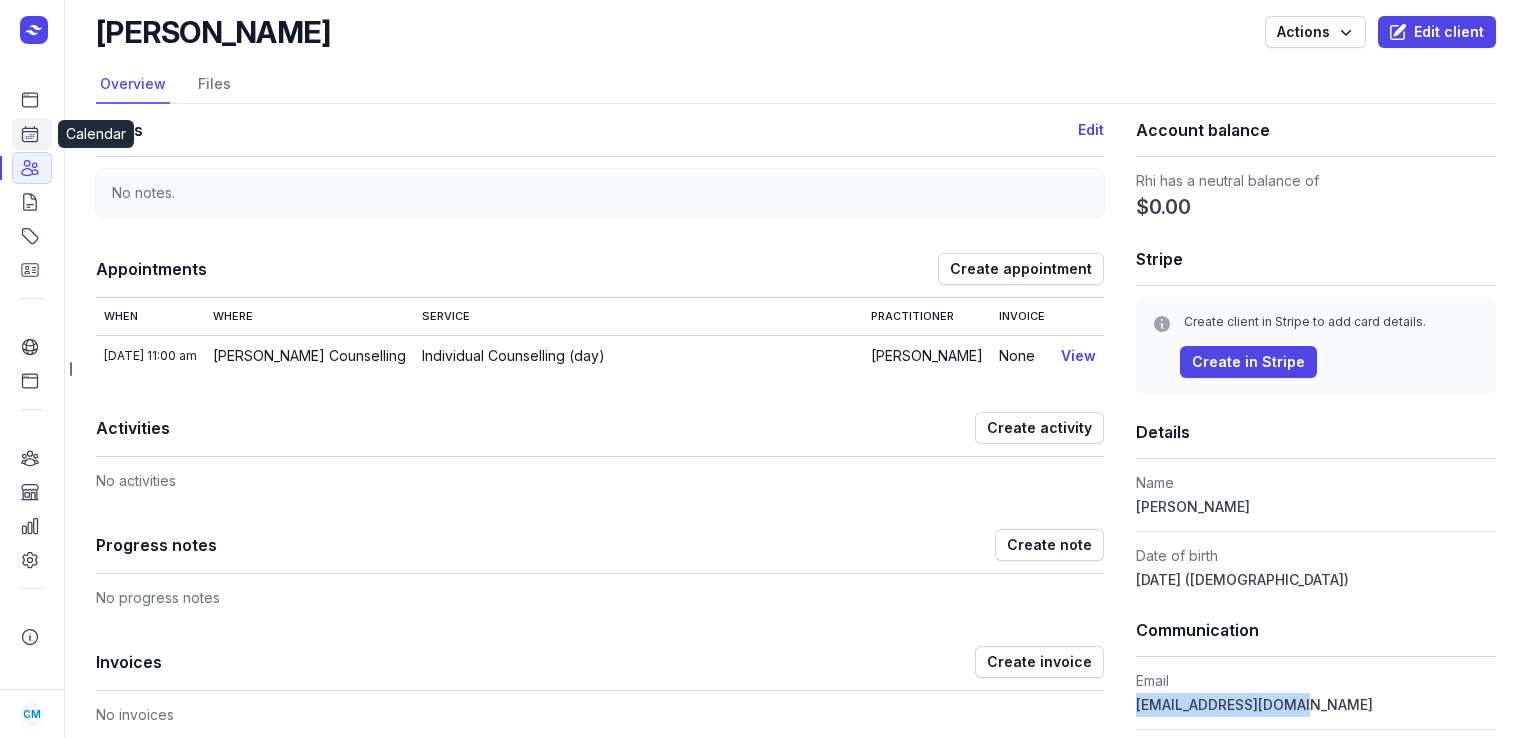 click on "Calendar" 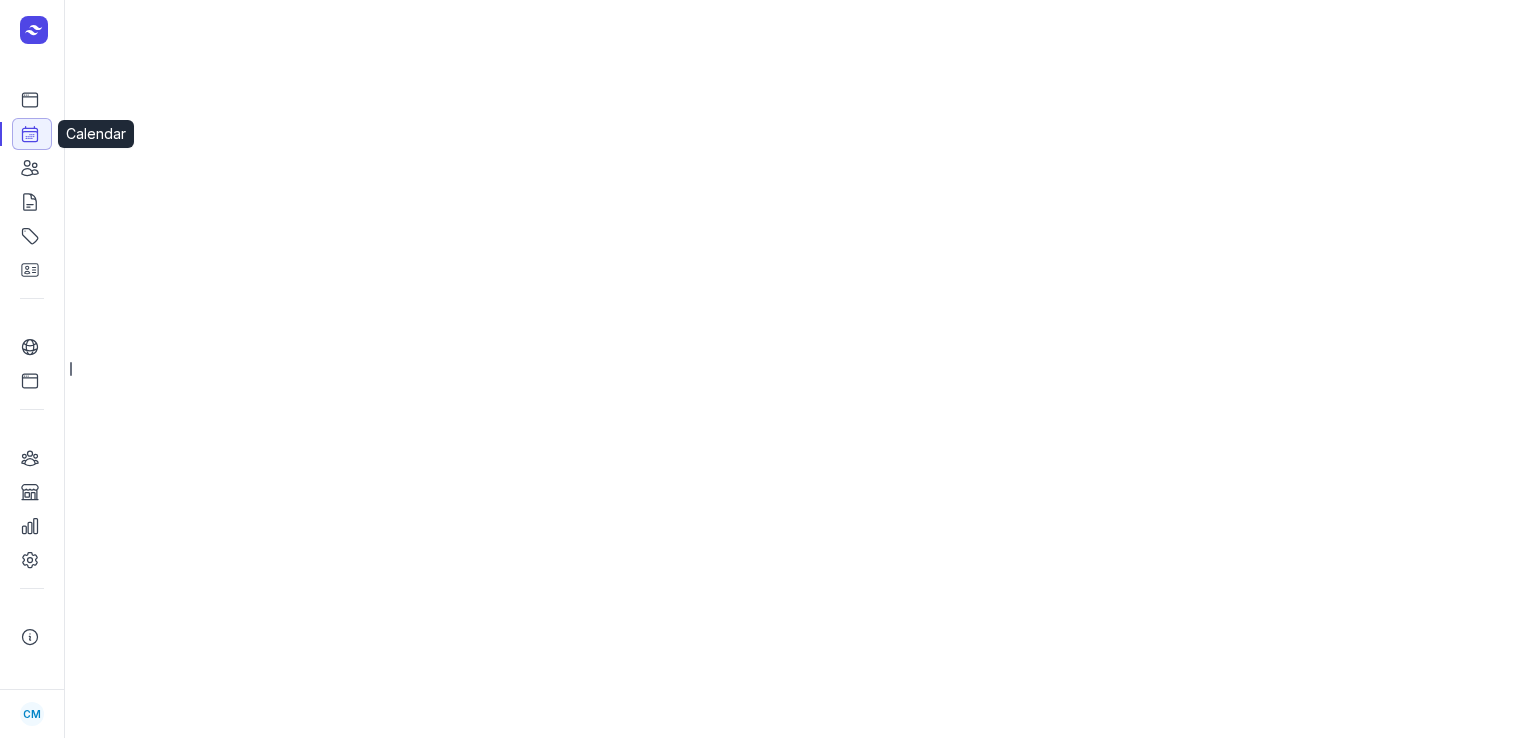scroll, scrollTop: 0, scrollLeft: 0, axis: both 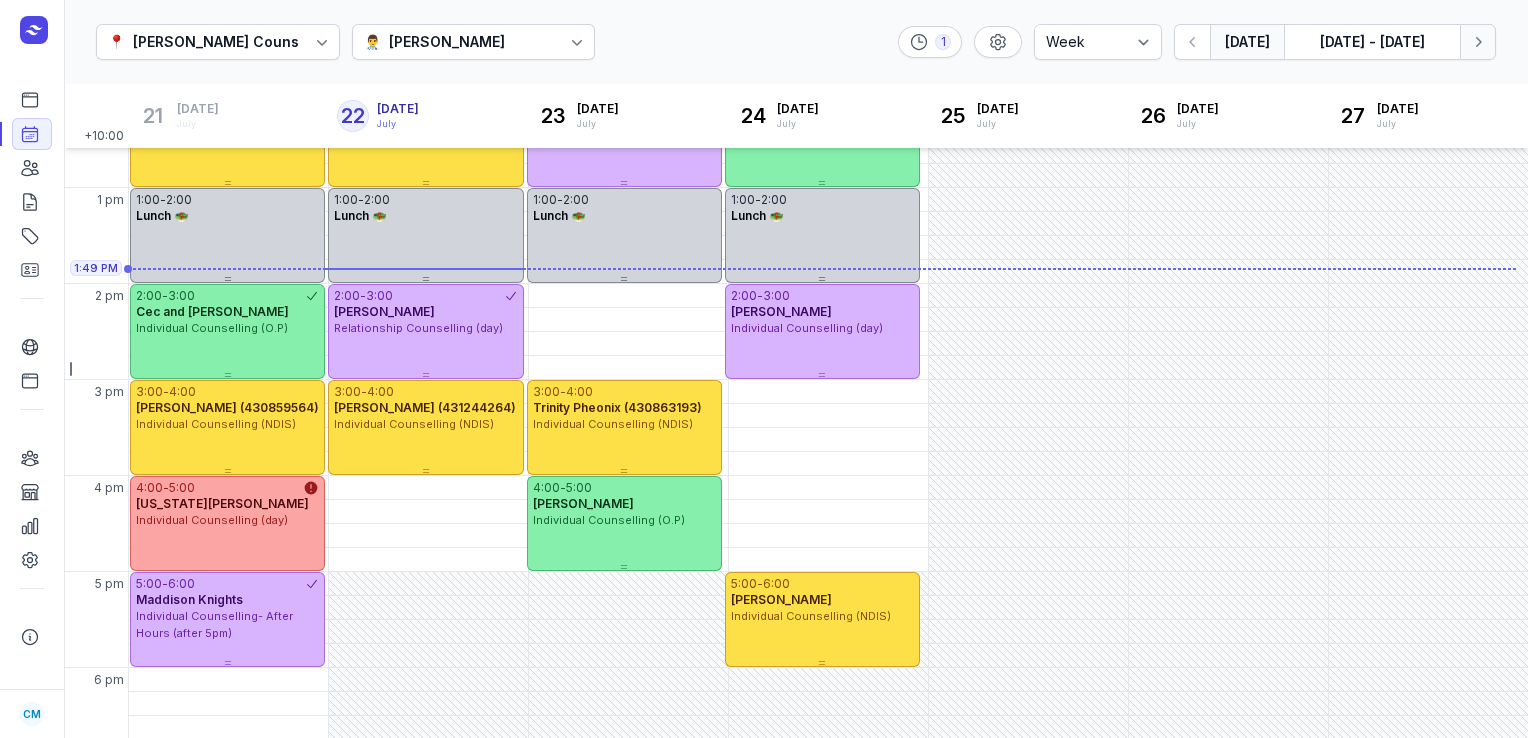click 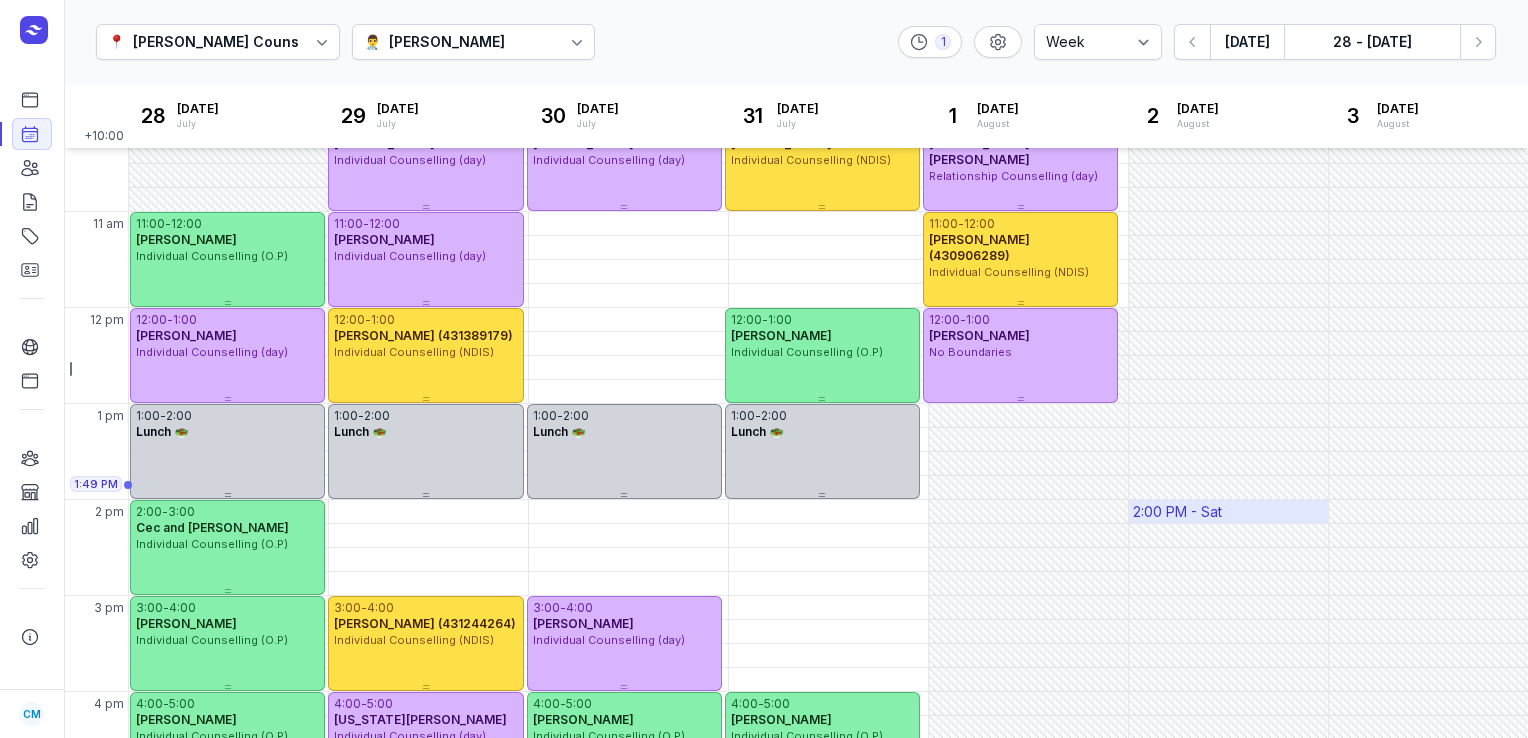 scroll, scrollTop: 224, scrollLeft: 0, axis: vertical 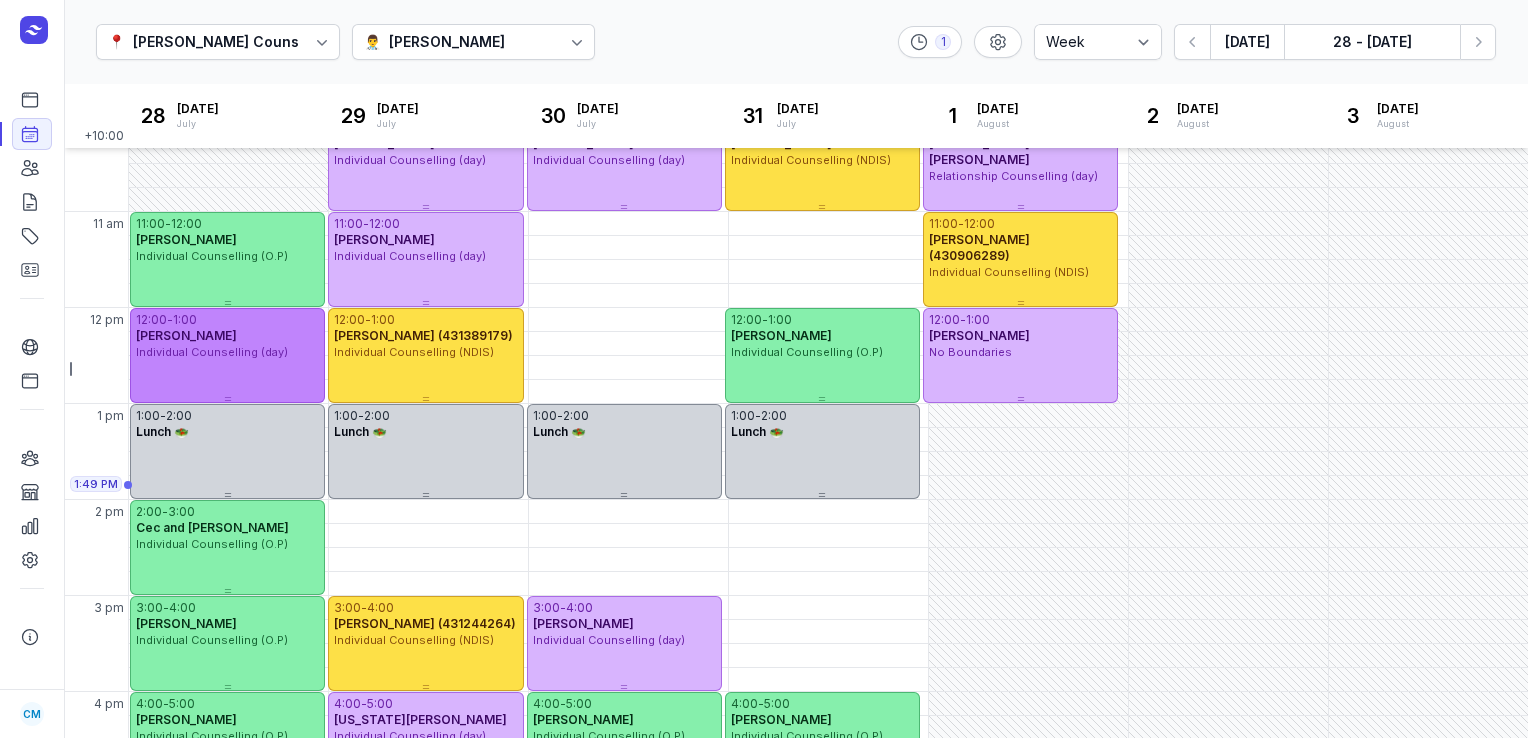 click on "12:00  -  1:00" at bounding box center (227, 320) 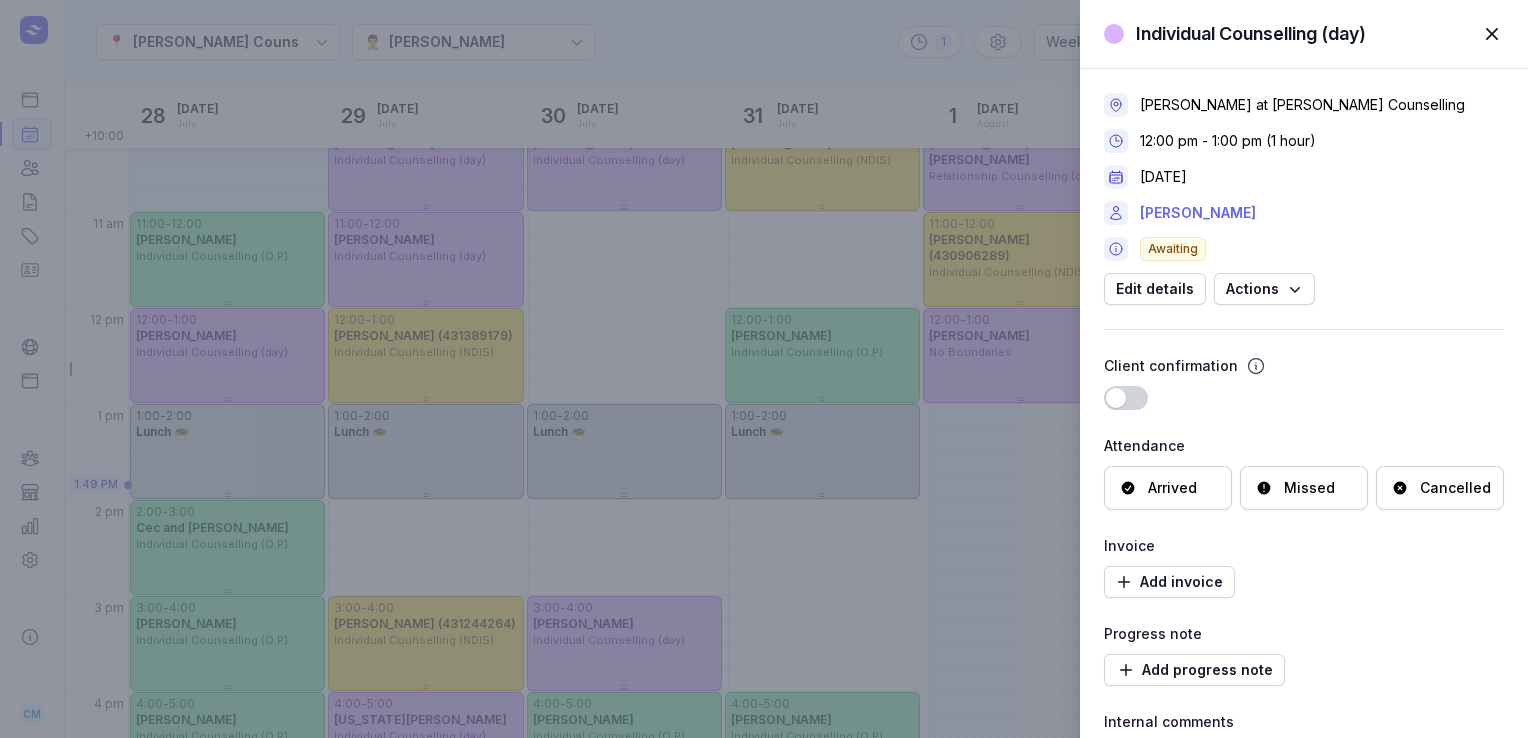 click on "[PERSON_NAME]" at bounding box center [1198, 213] 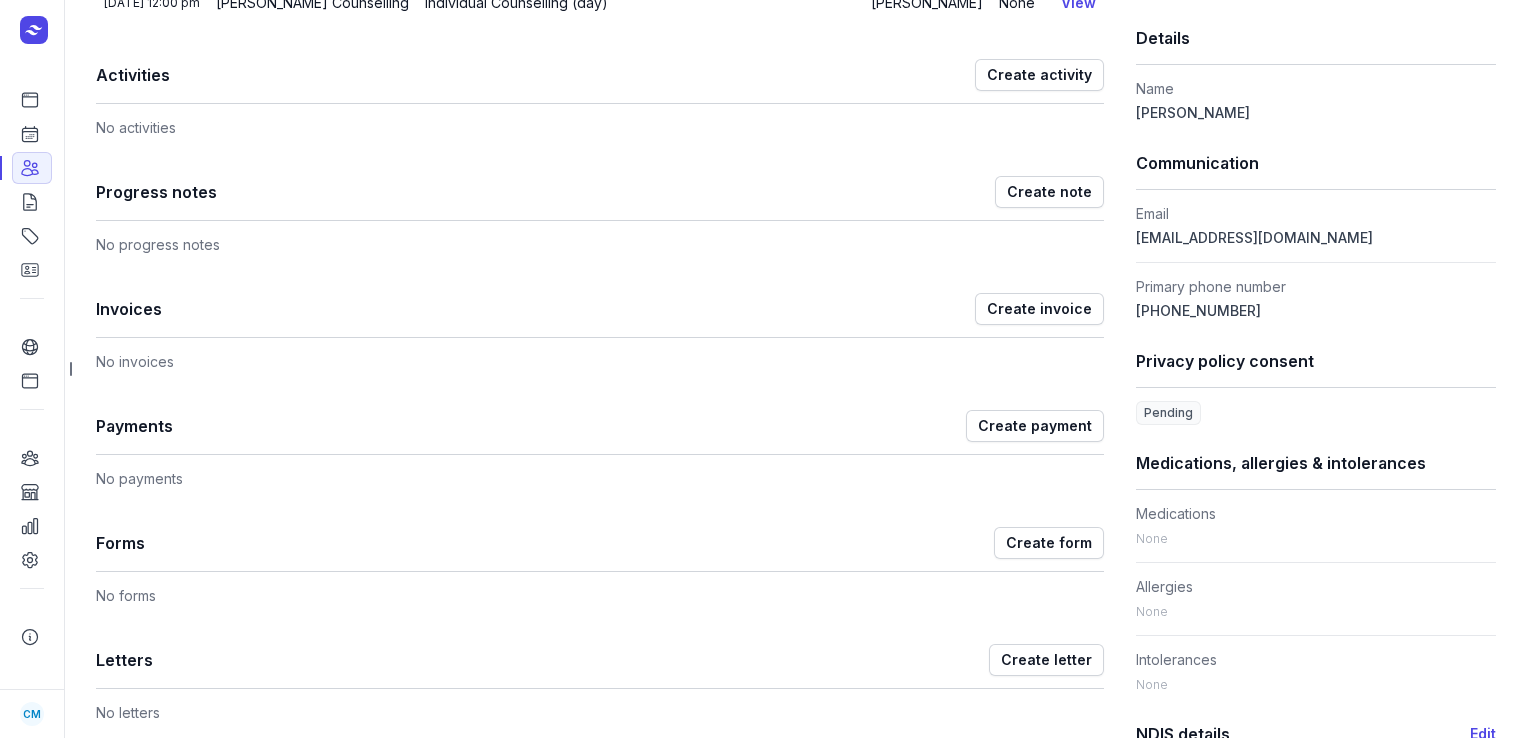 scroll, scrollTop: 436, scrollLeft: 0, axis: vertical 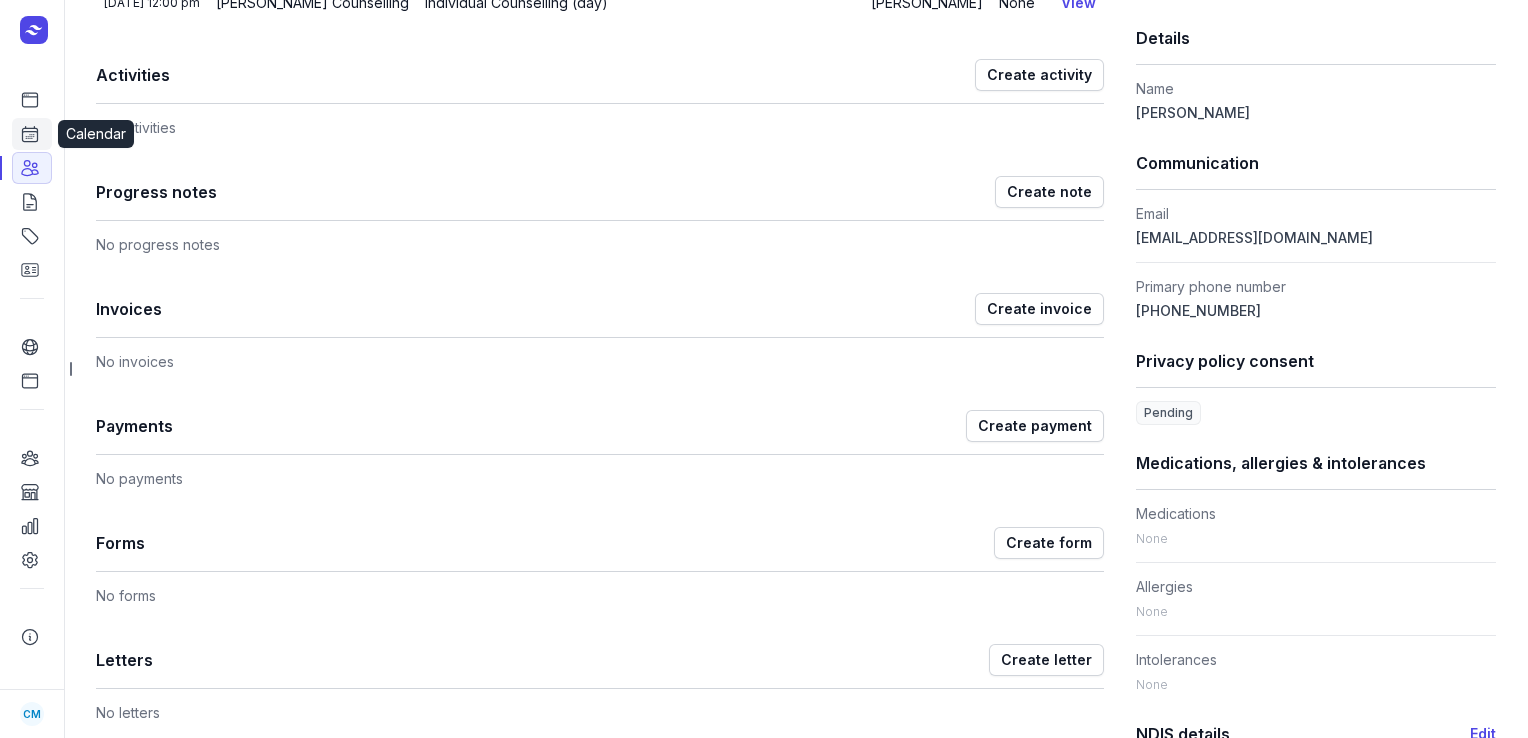 click 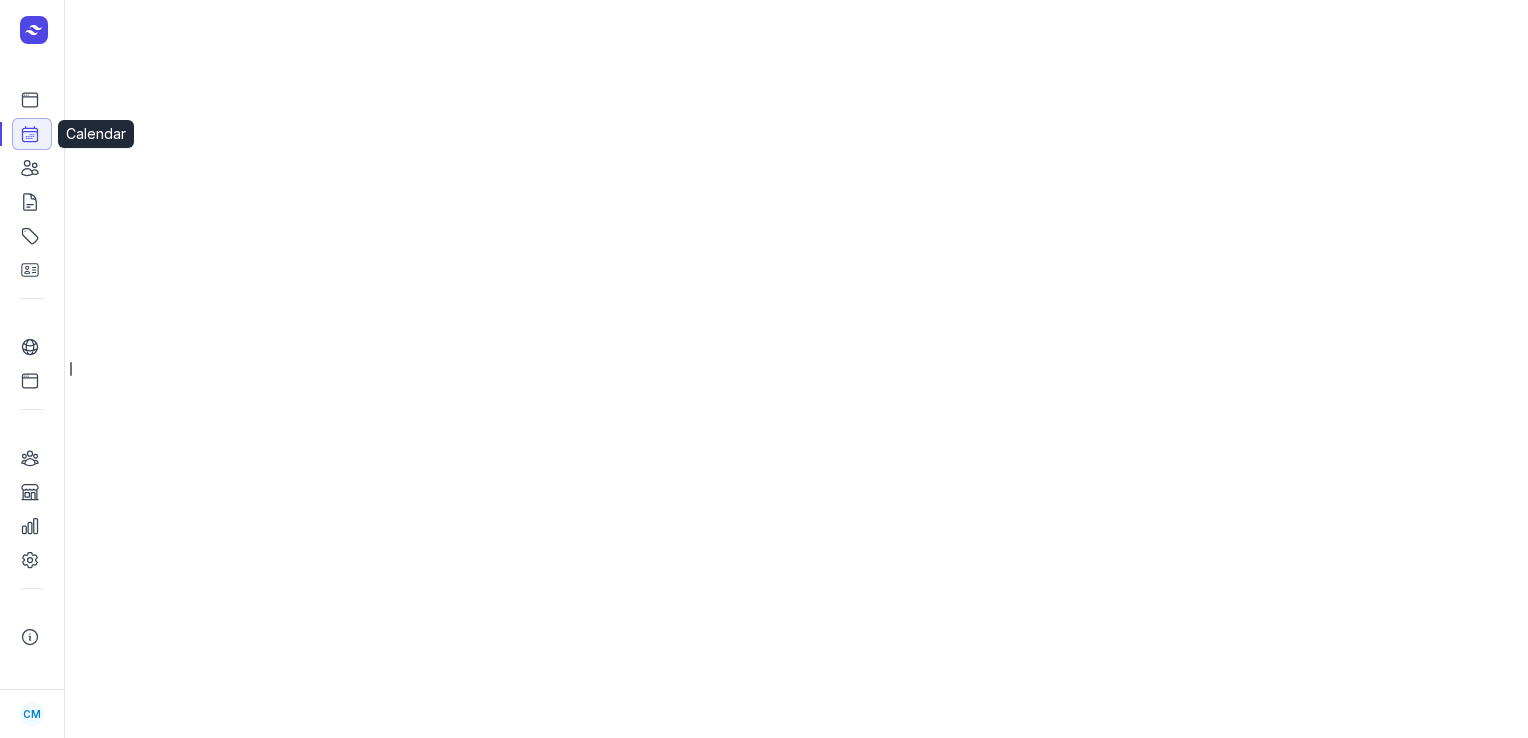 scroll, scrollTop: 0, scrollLeft: 0, axis: both 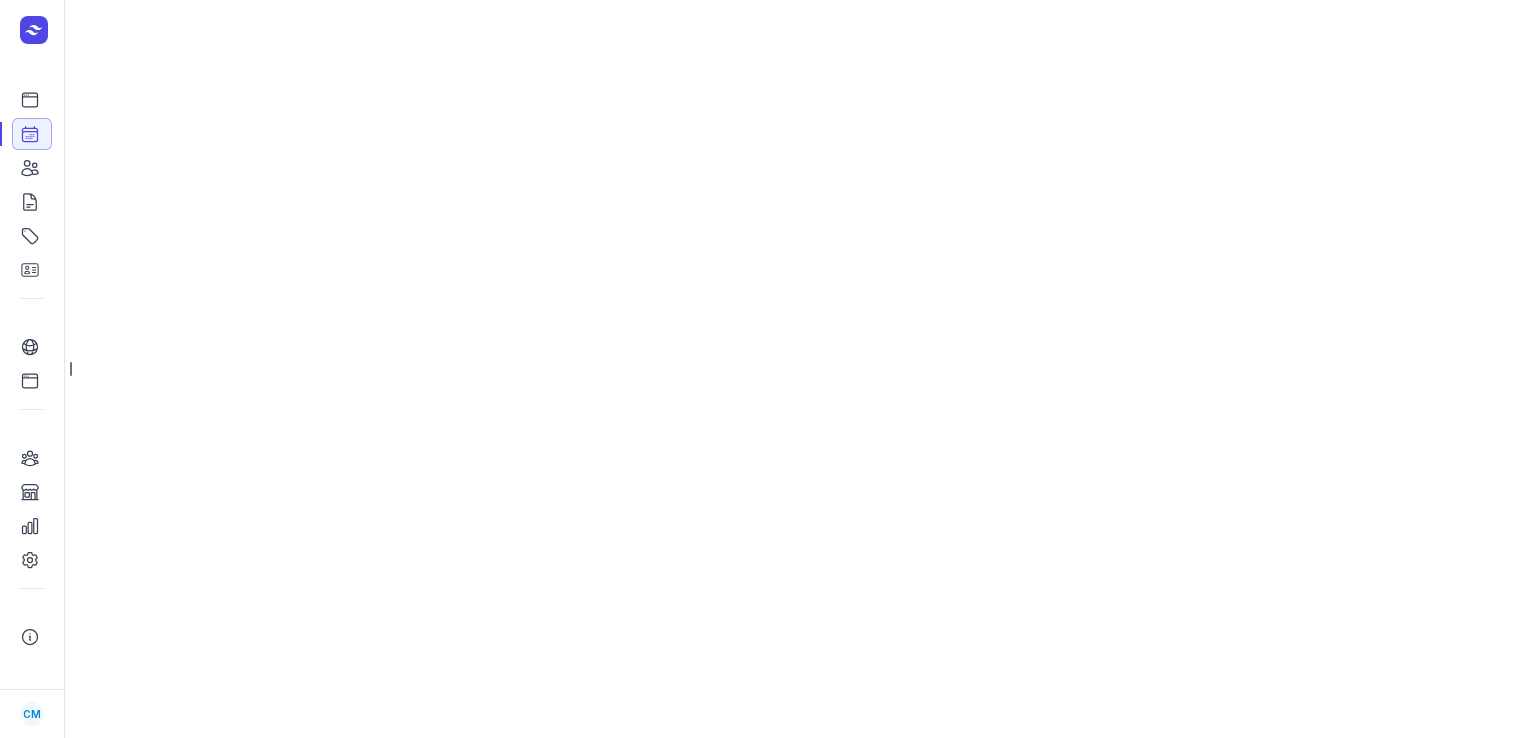 select on "week" 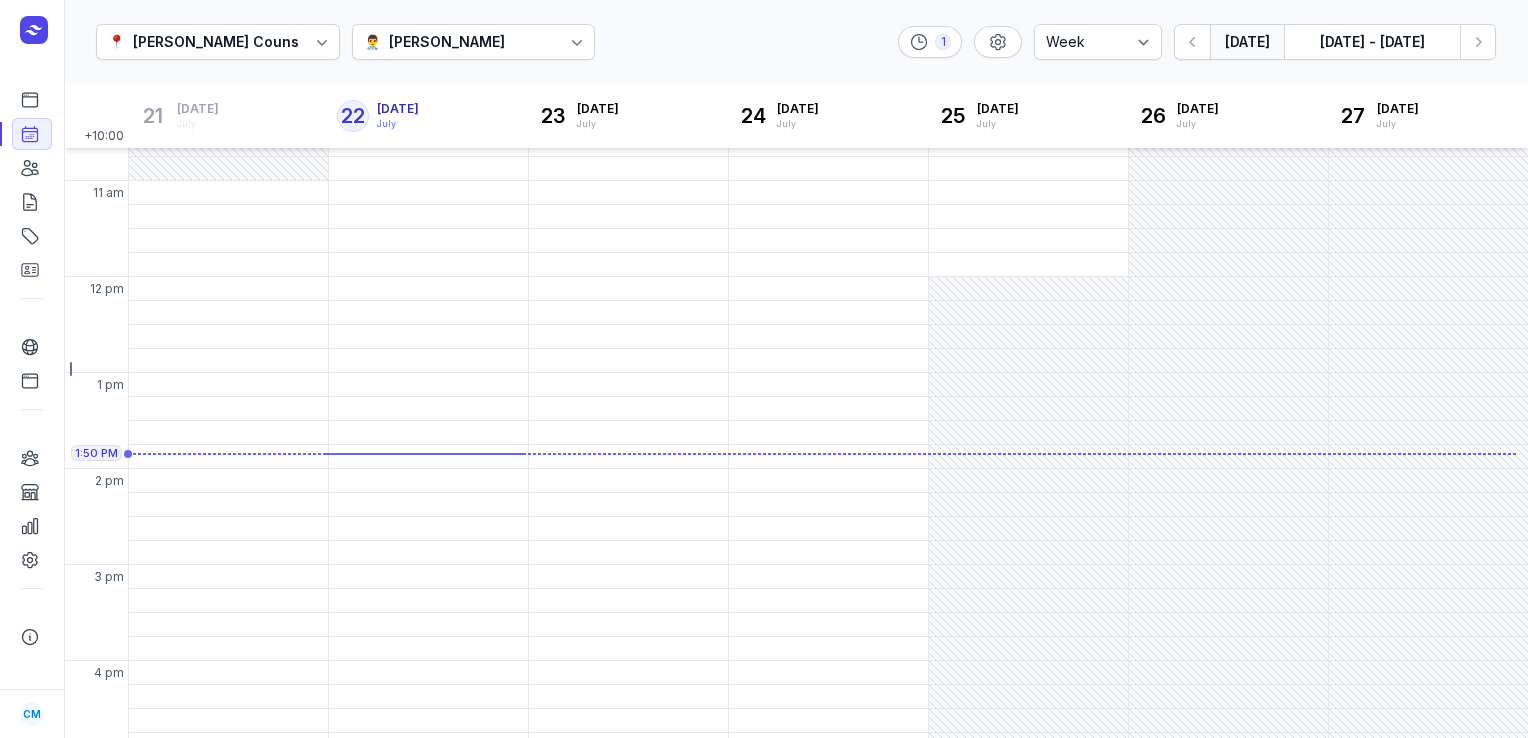 scroll, scrollTop: 310, scrollLeft: 0, axis: vertical 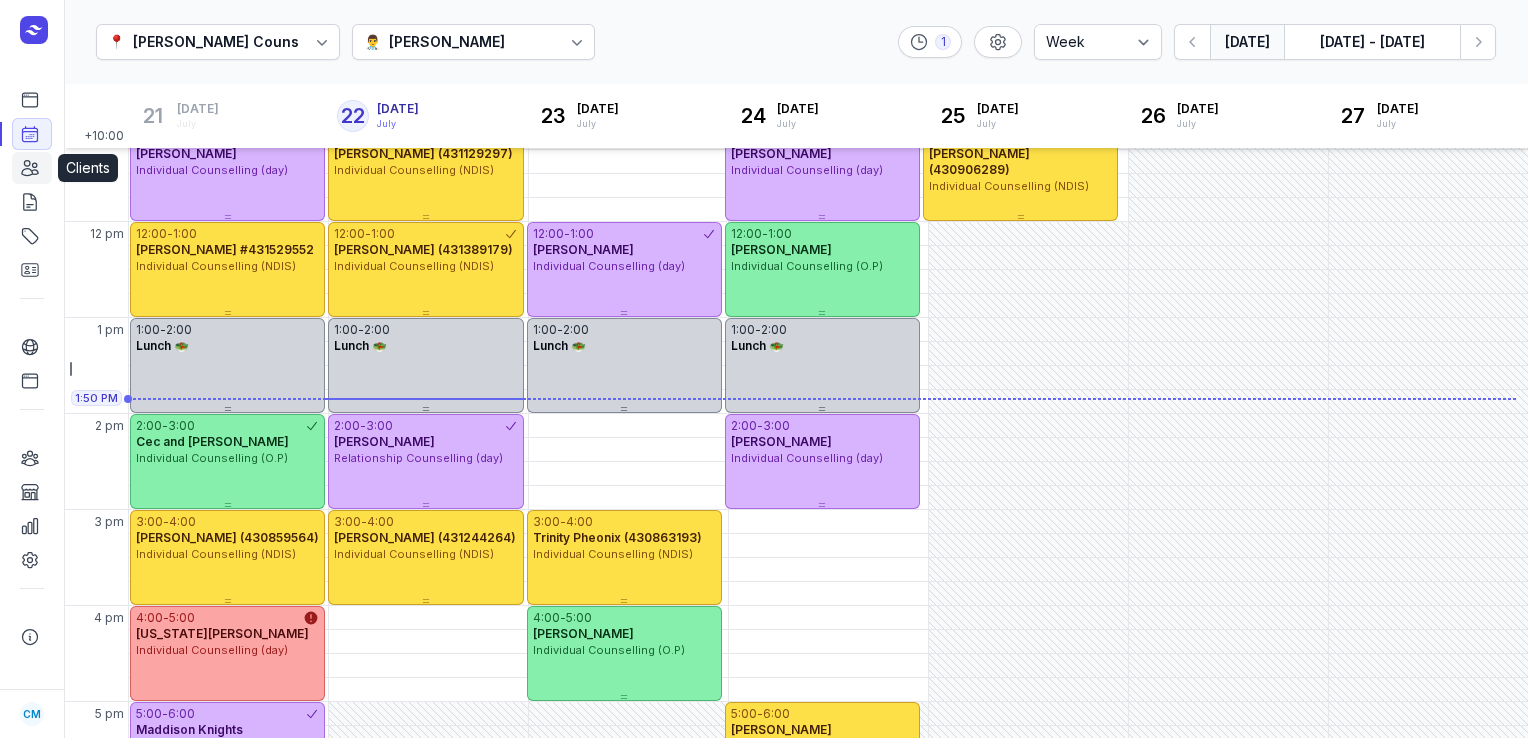 click 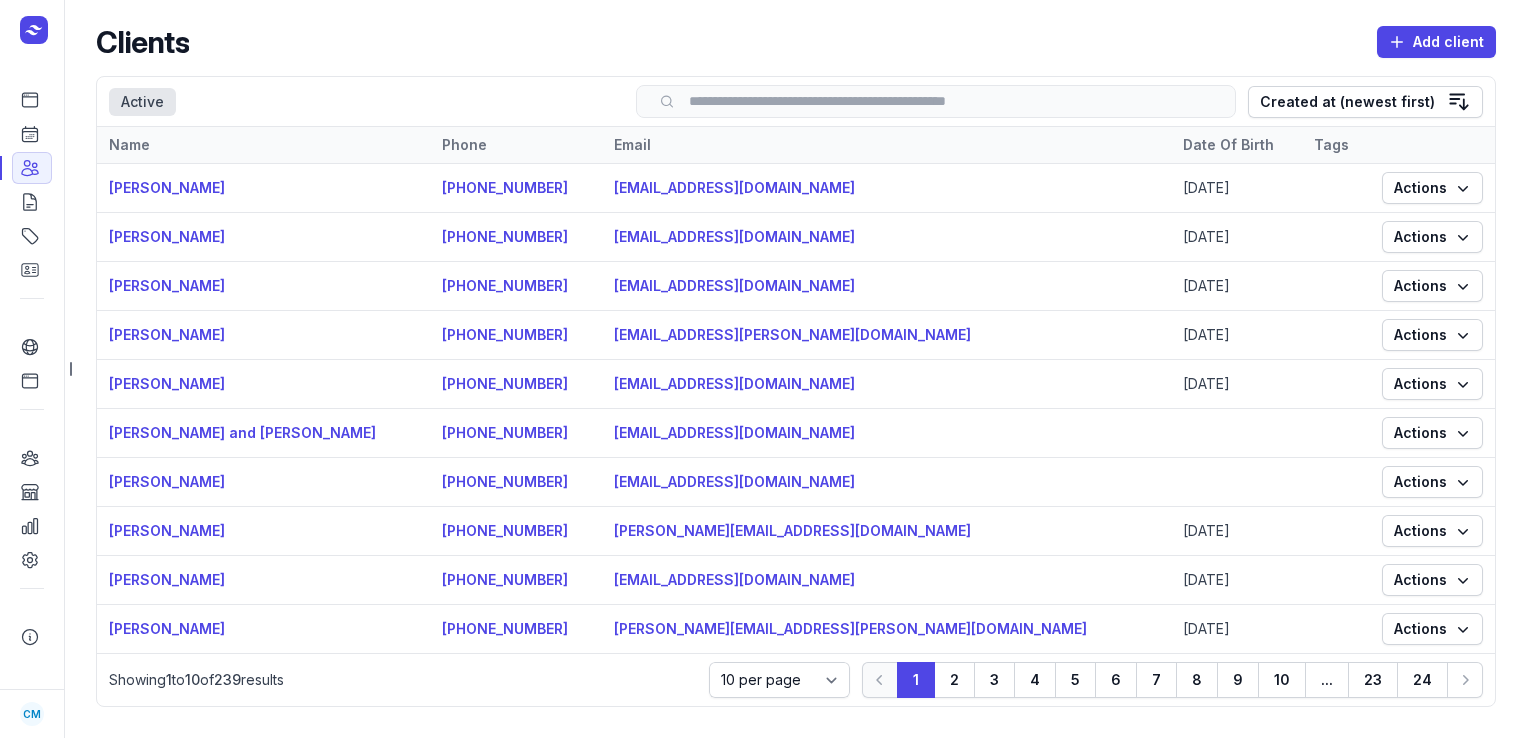 click at bounding box center (936, 101) 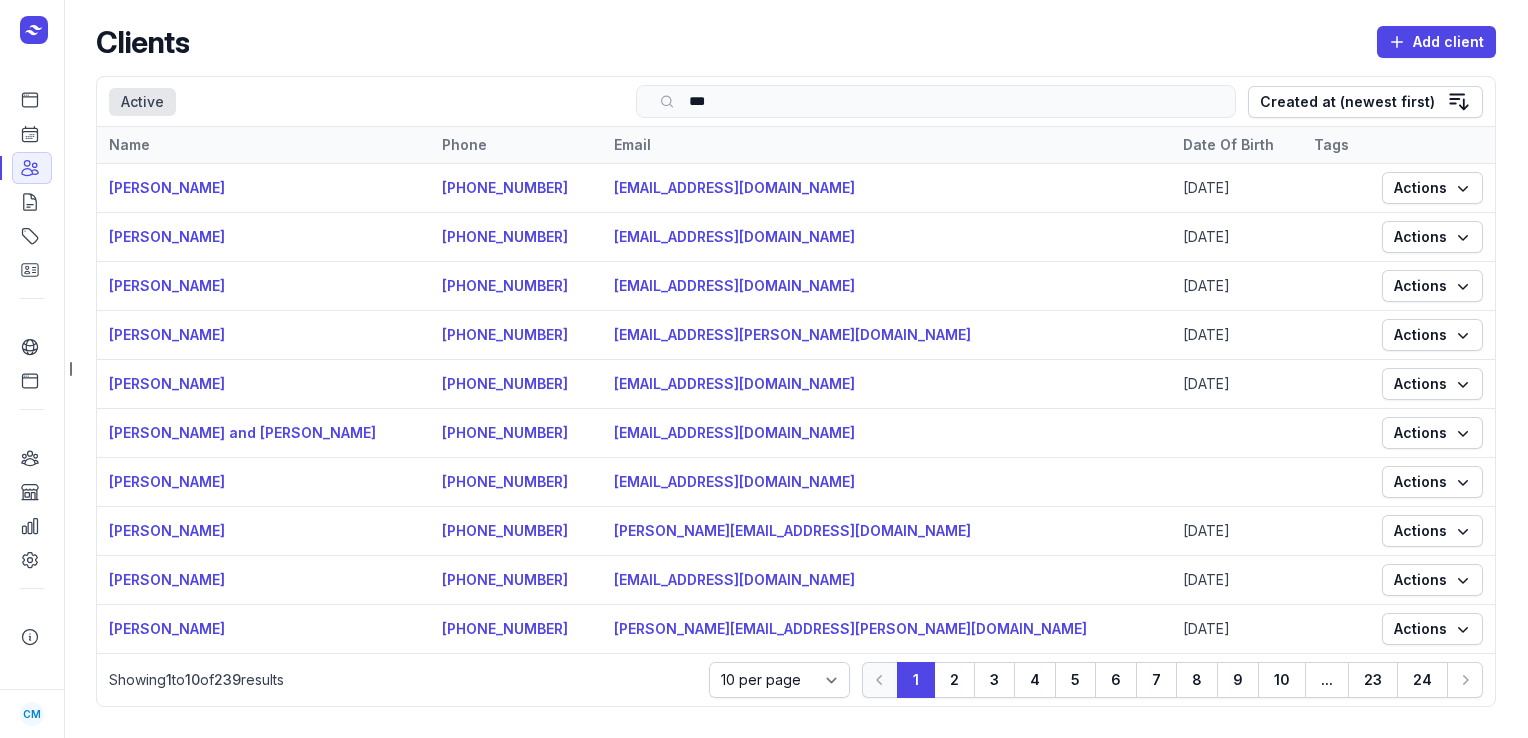 type on "****" 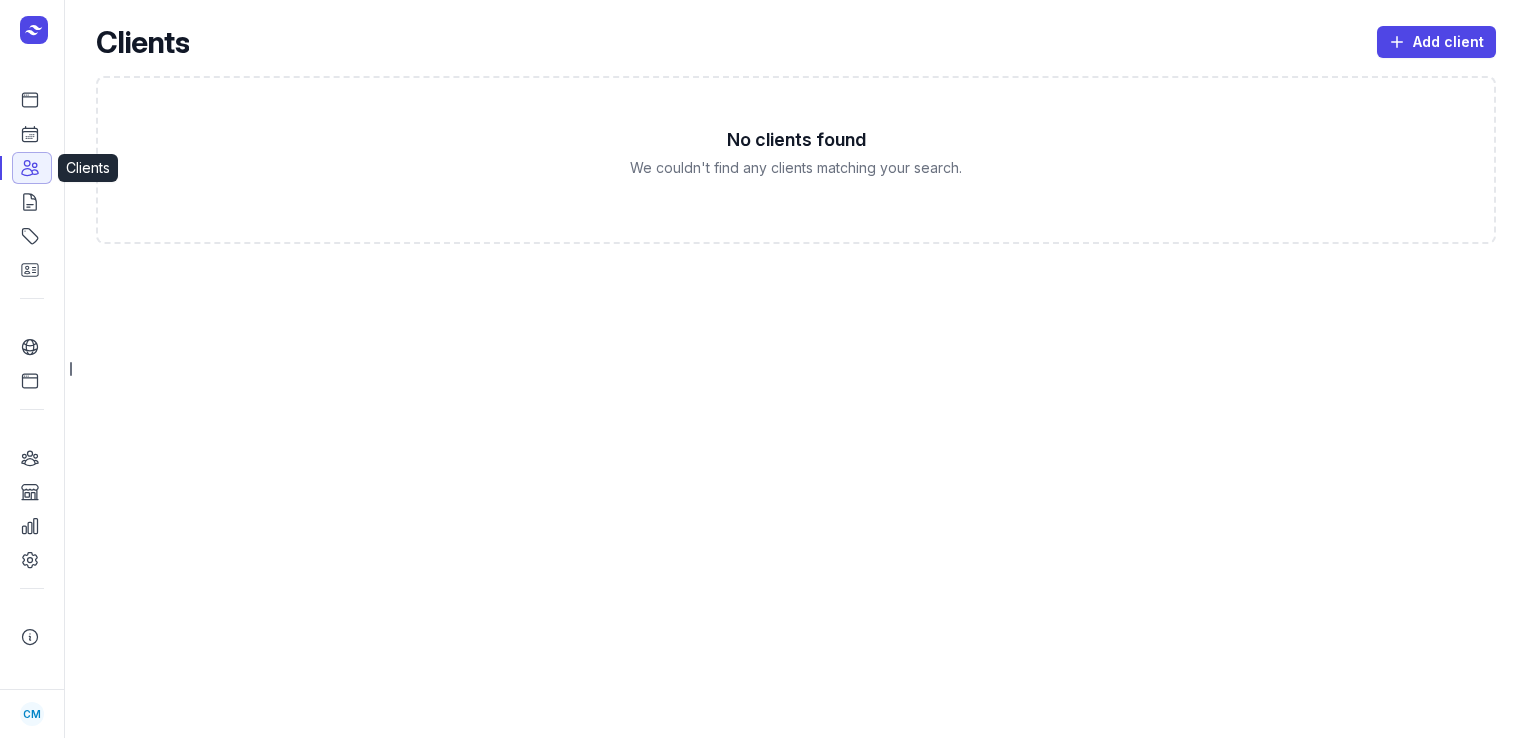 click 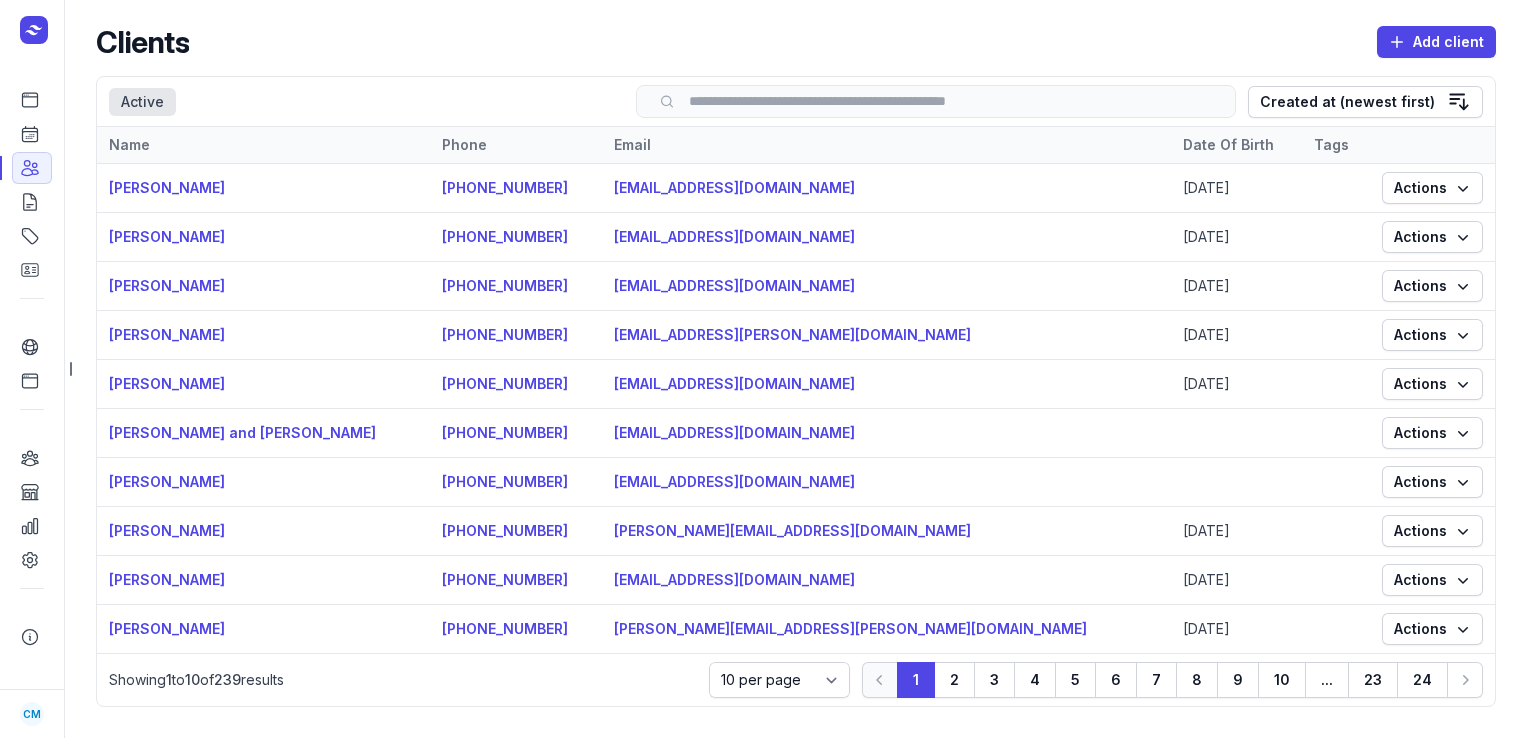 click at bounding box center [936, 101] 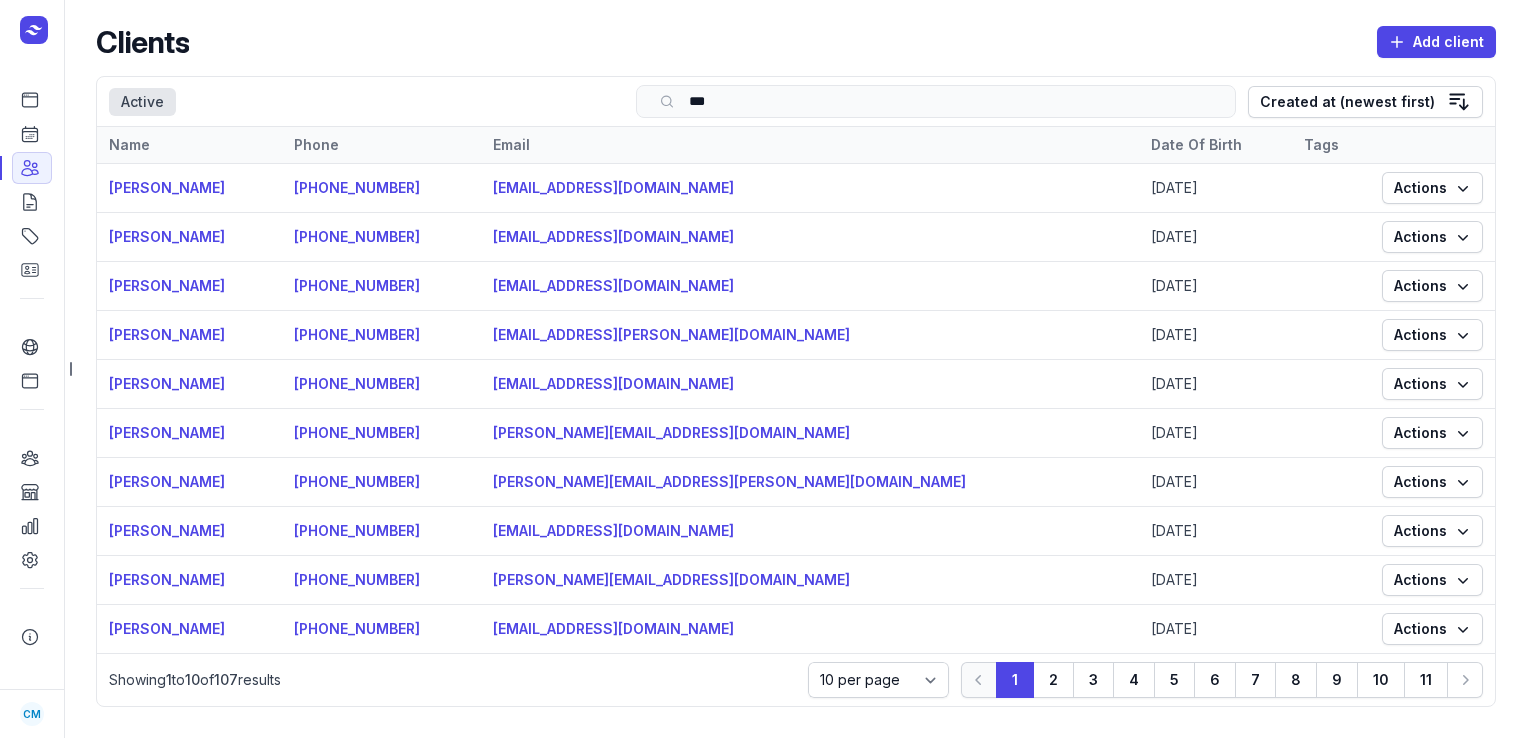 type on "****" 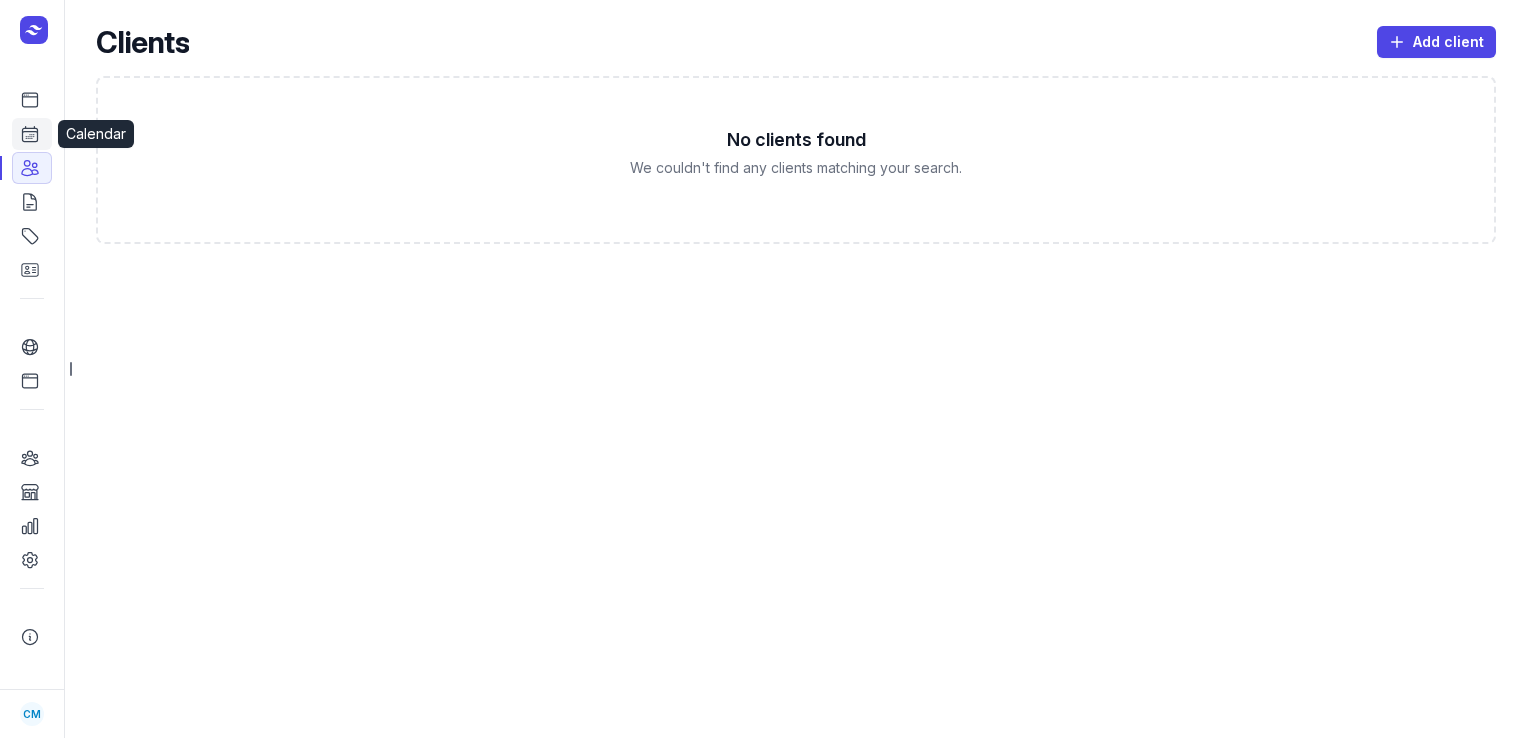 click 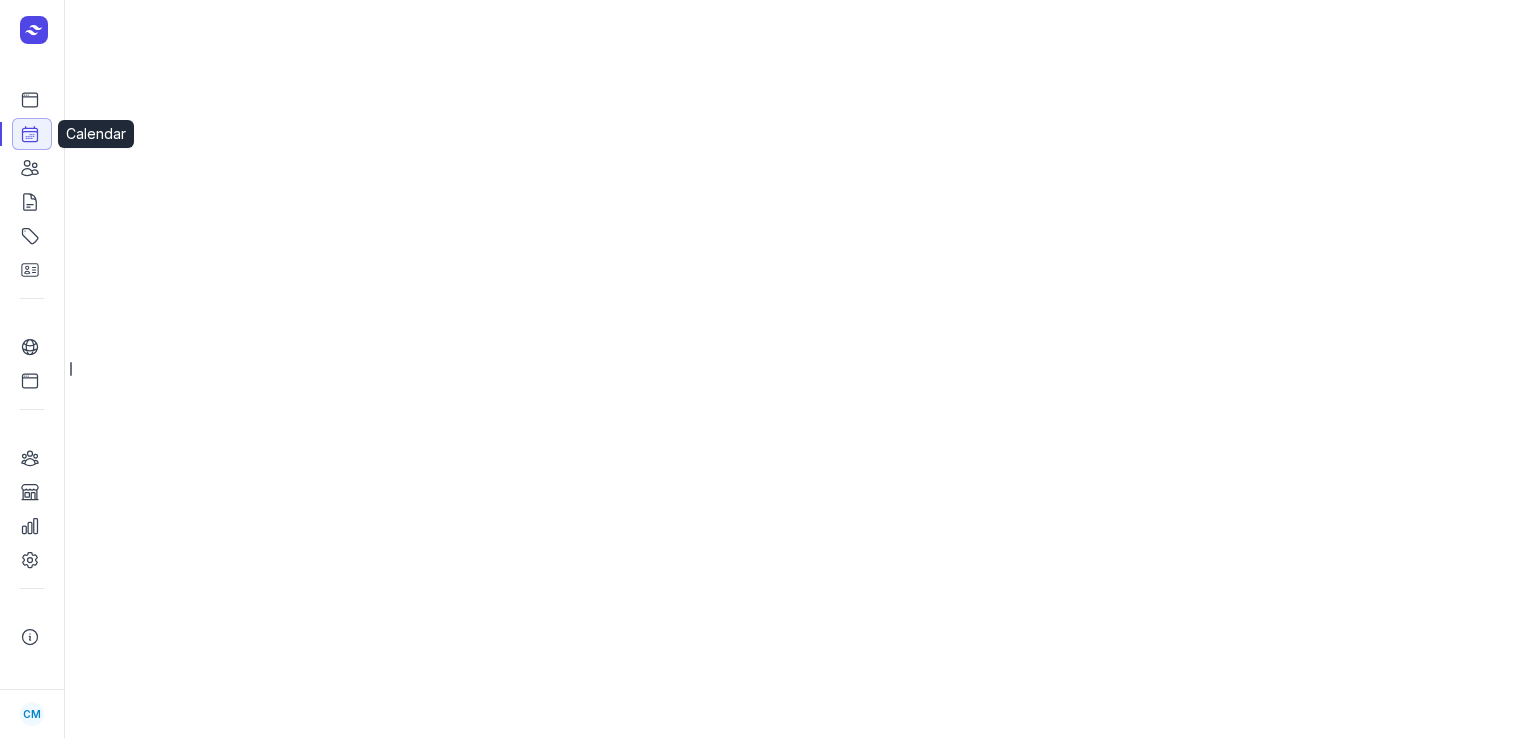 select on "week" 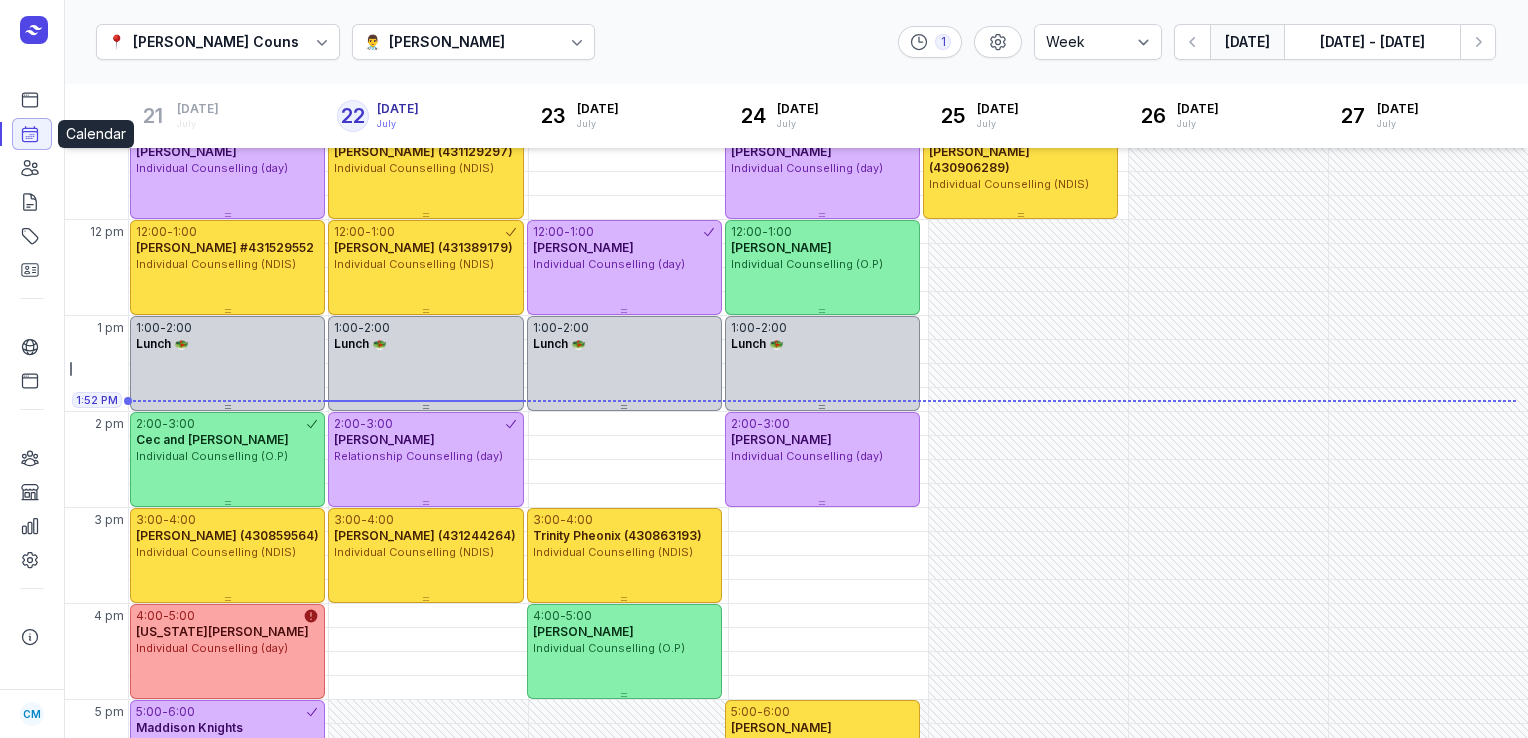 scroll, scrollTop: 314, scrollLeft: 0, axis: vertical 